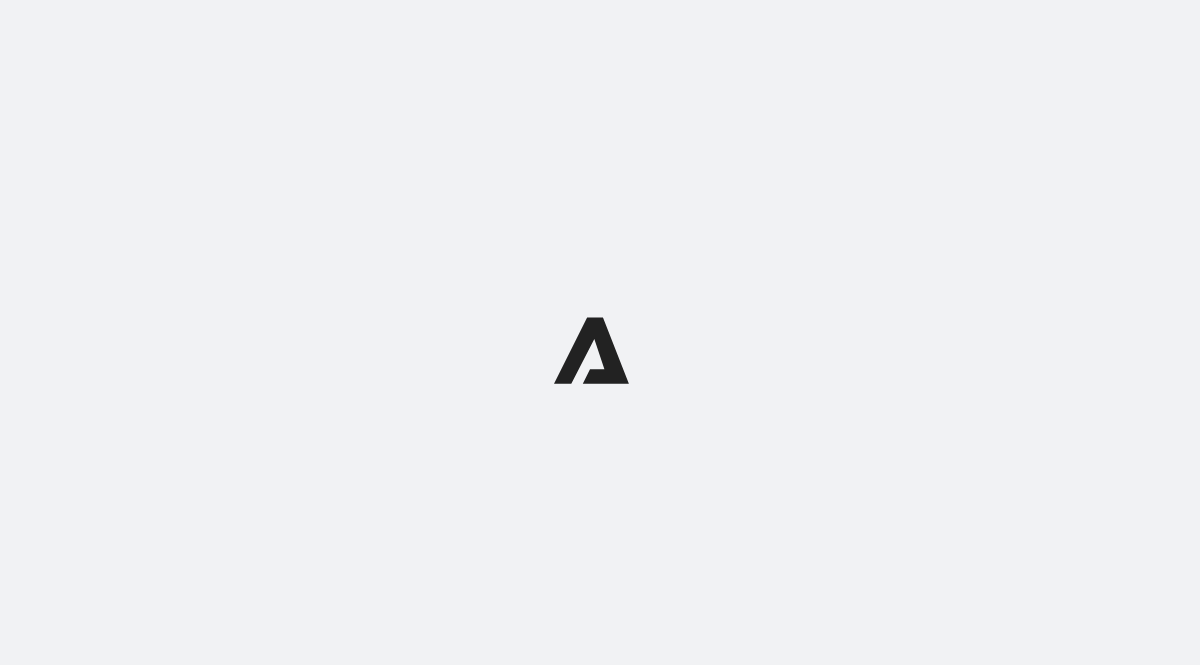 scroll, scrollTop: 0, scrollLeft: 0, axis: both 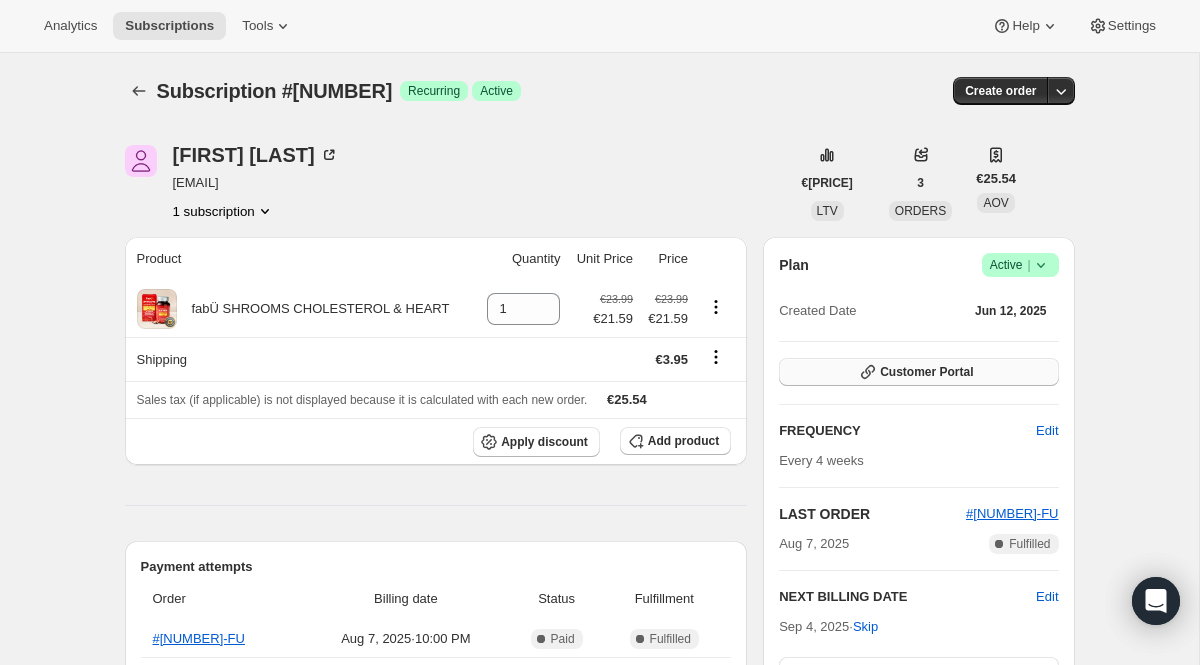 click on "Customer Portal" at bounding box center [926, 372] 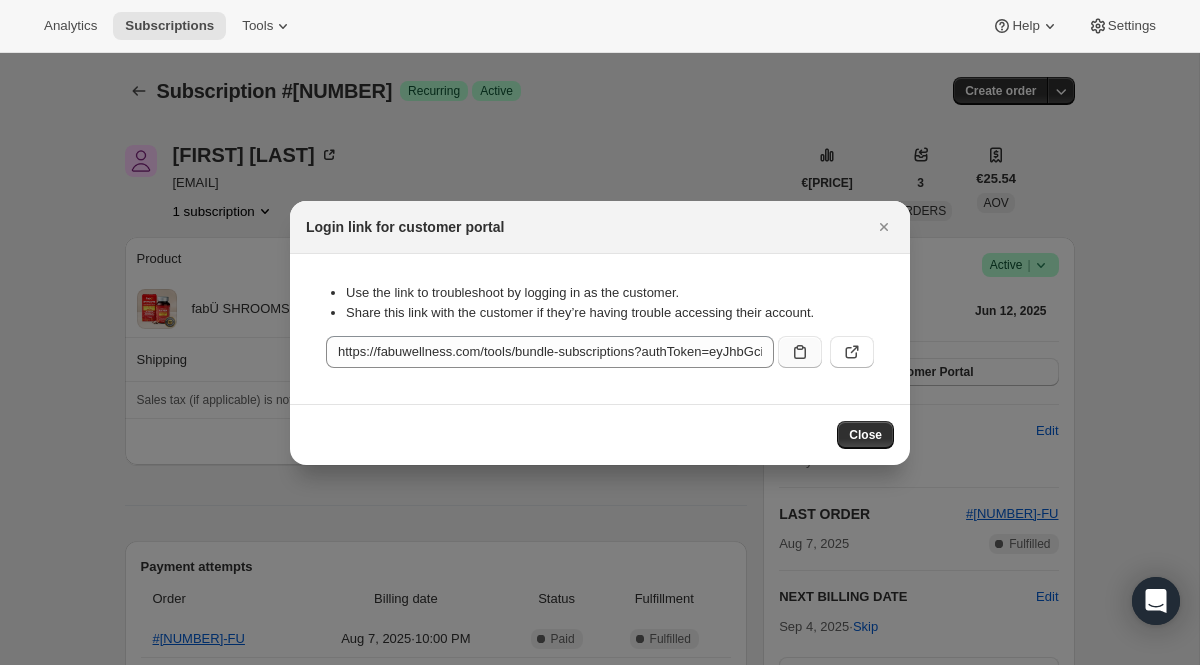 click 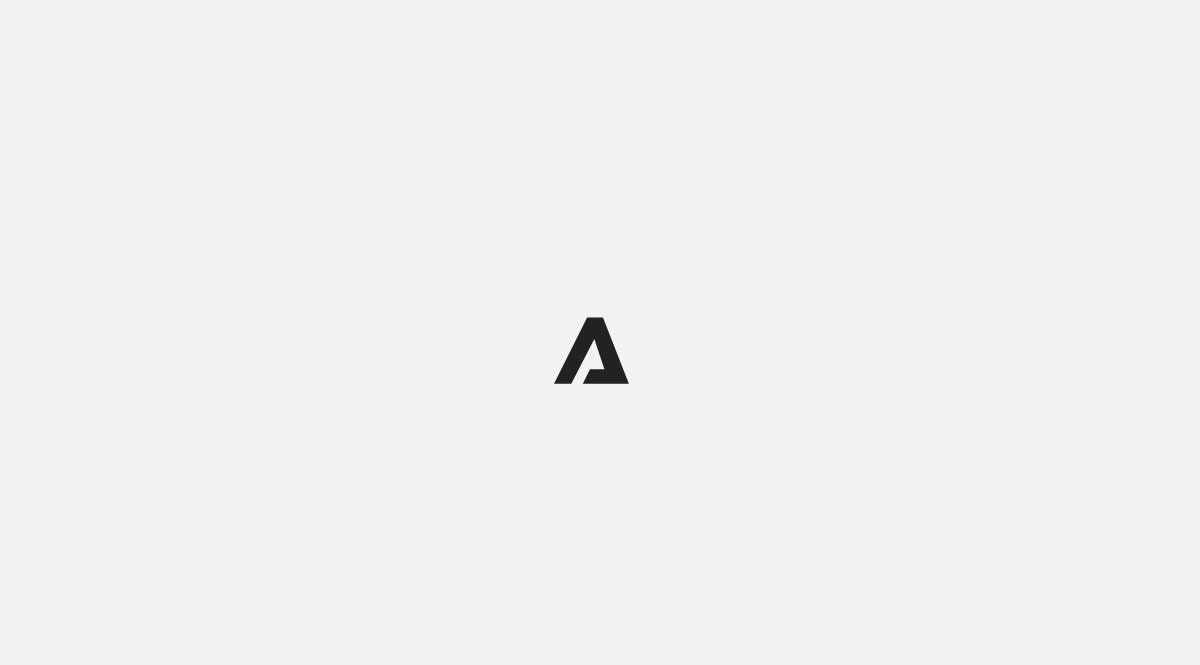 scroll, scrollTop: 0, scrollLeft: 0, axis: both 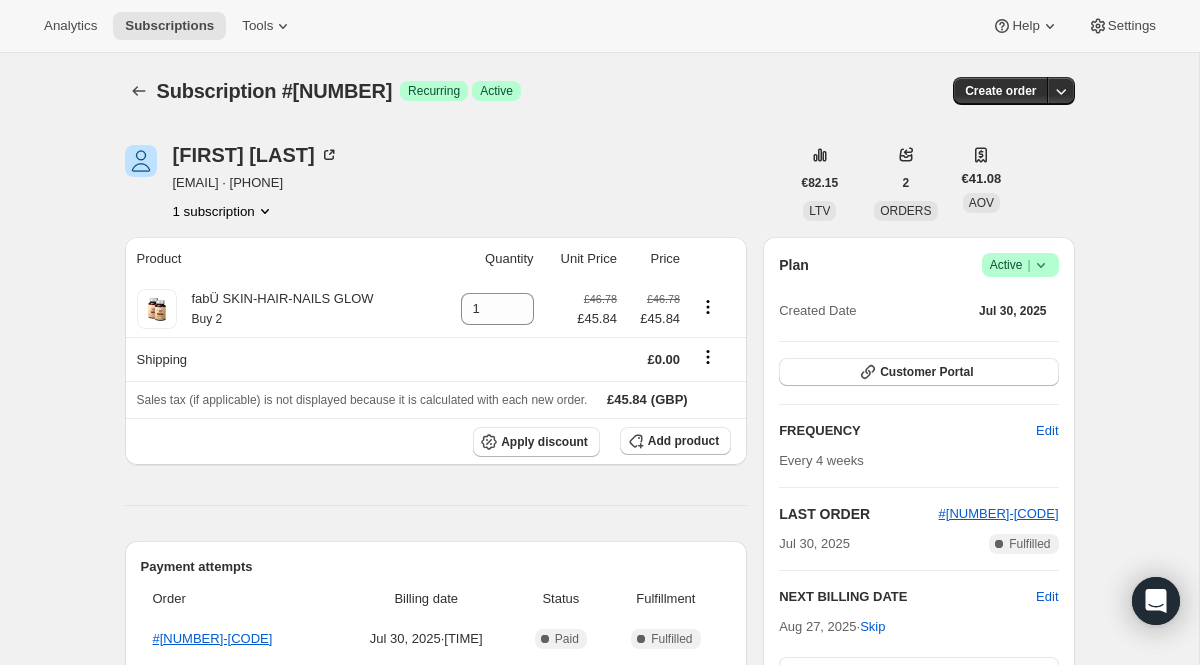 click on "Active |" at bounding box center (1020, 265) 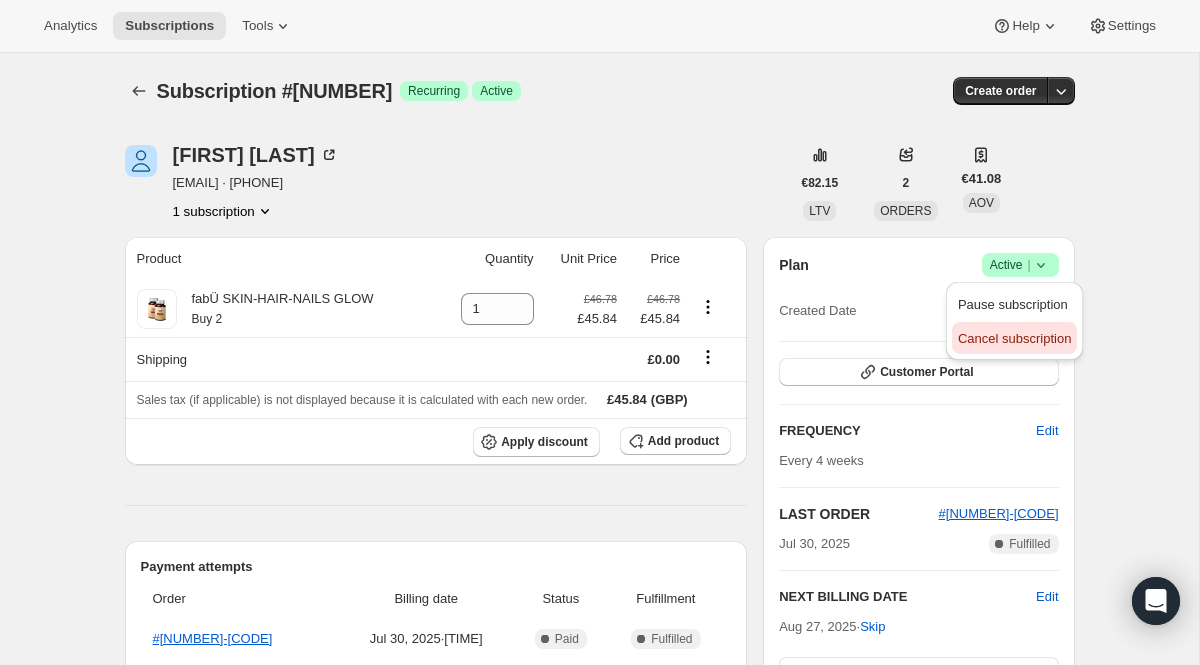 click on "Cancel subscription" at bounding box center (1014, 338) 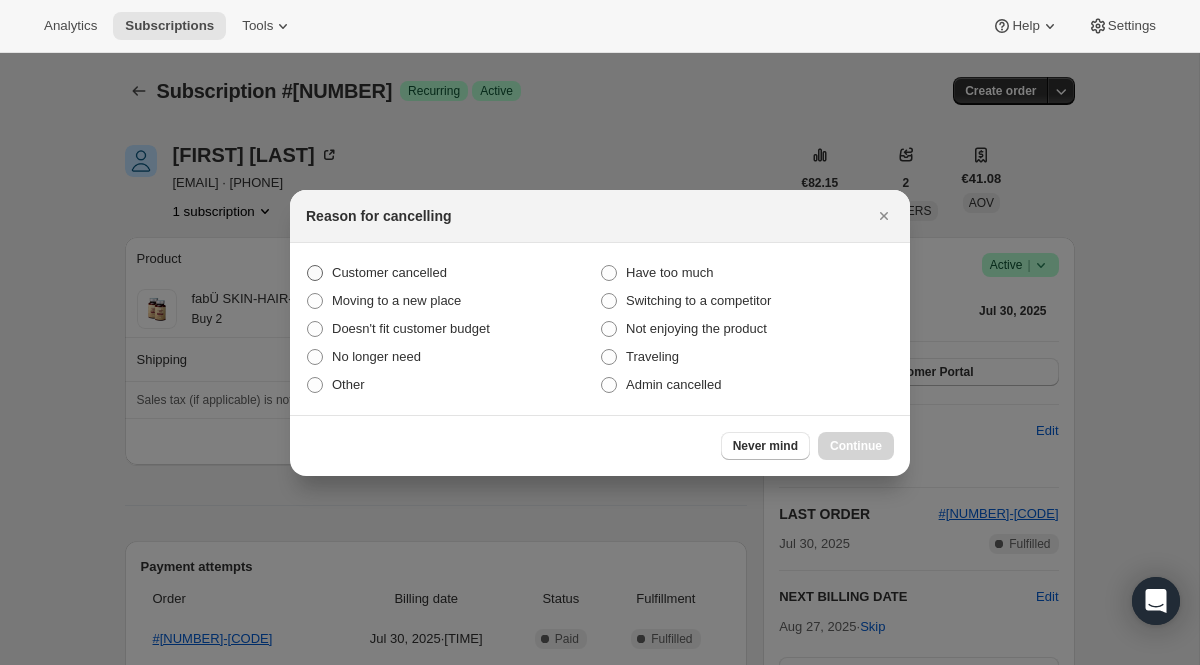 click on "Customer cancelled" at bounding box center [453, 273] 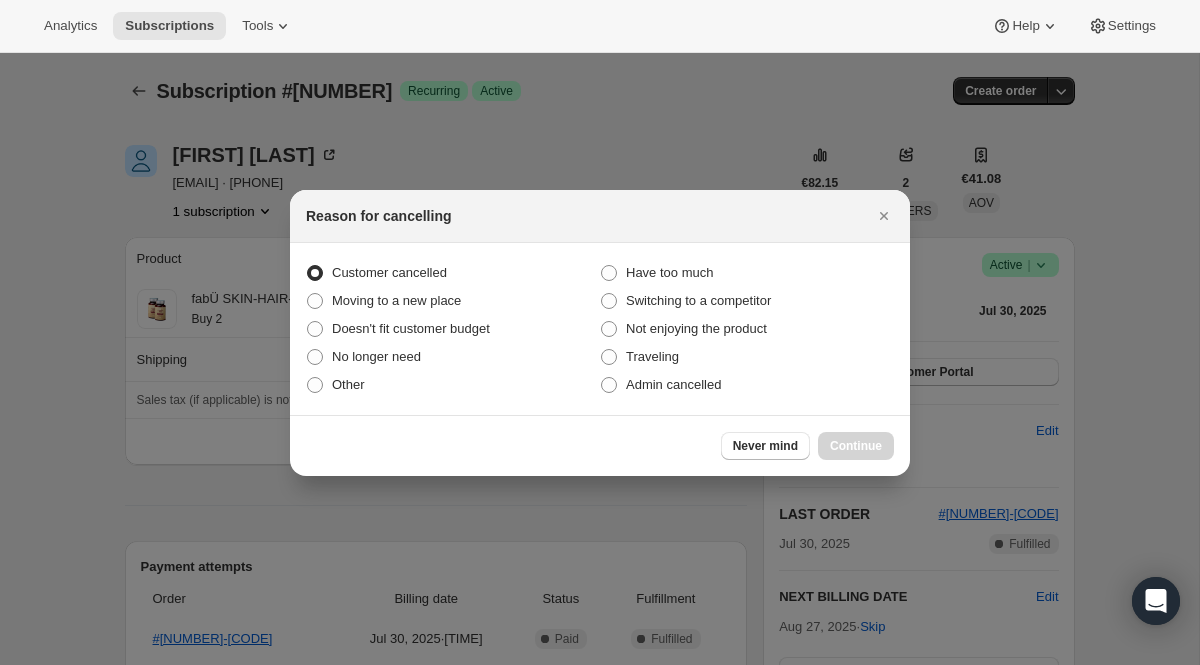 radio on "true" 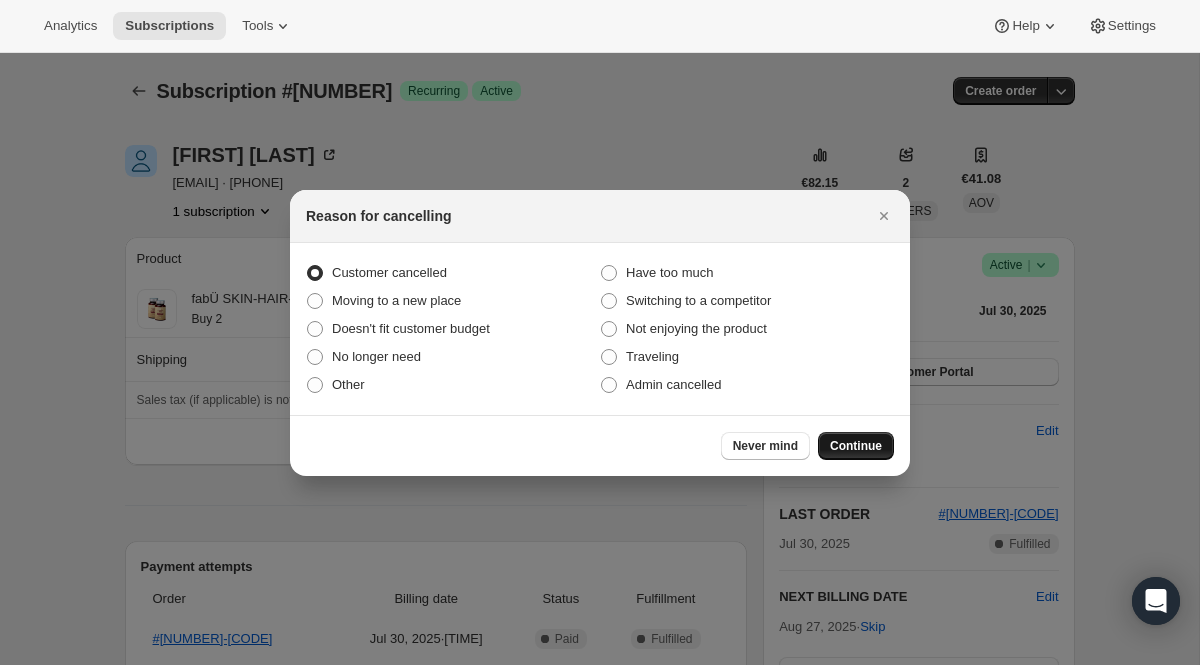click on "Continue" at bounding box center (856, 446) 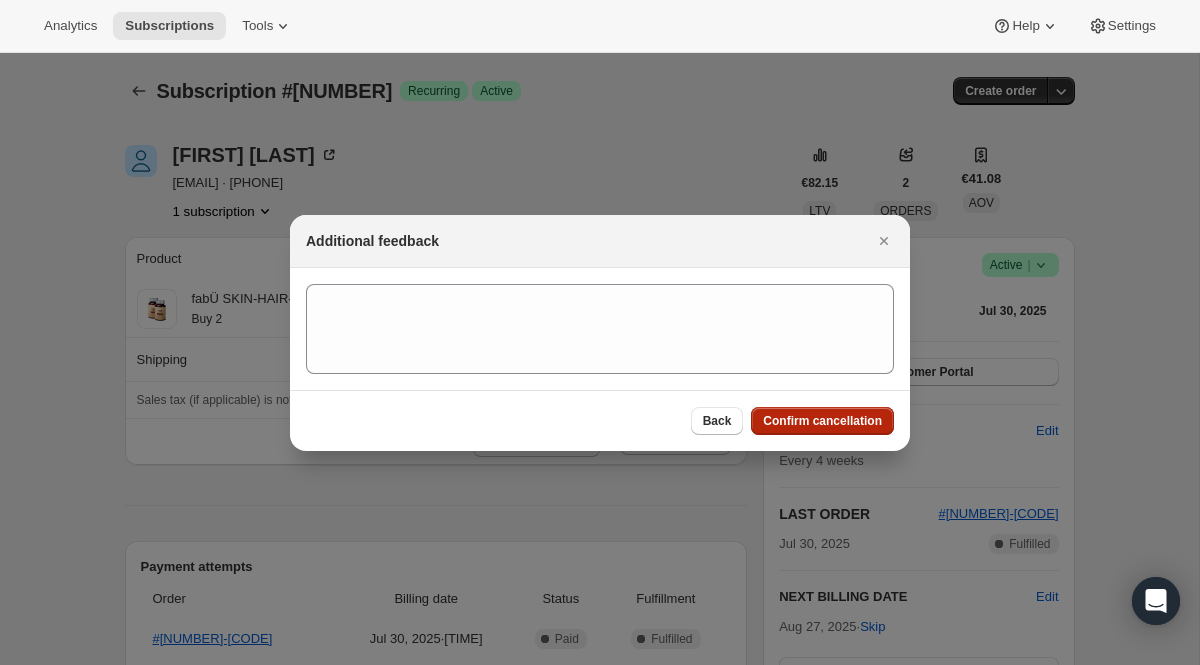 click on "Confirm cancellation" at bounding box center (822, 421) 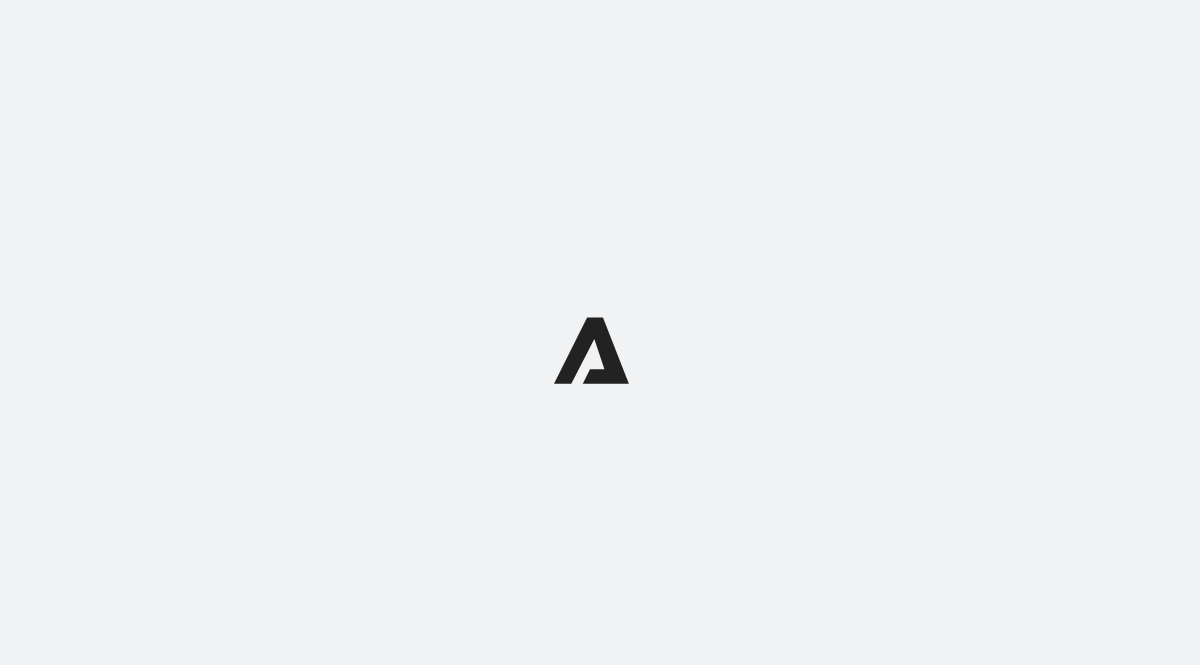 scroll, scrollTop: 0, scrollLeft: 0, axis: both 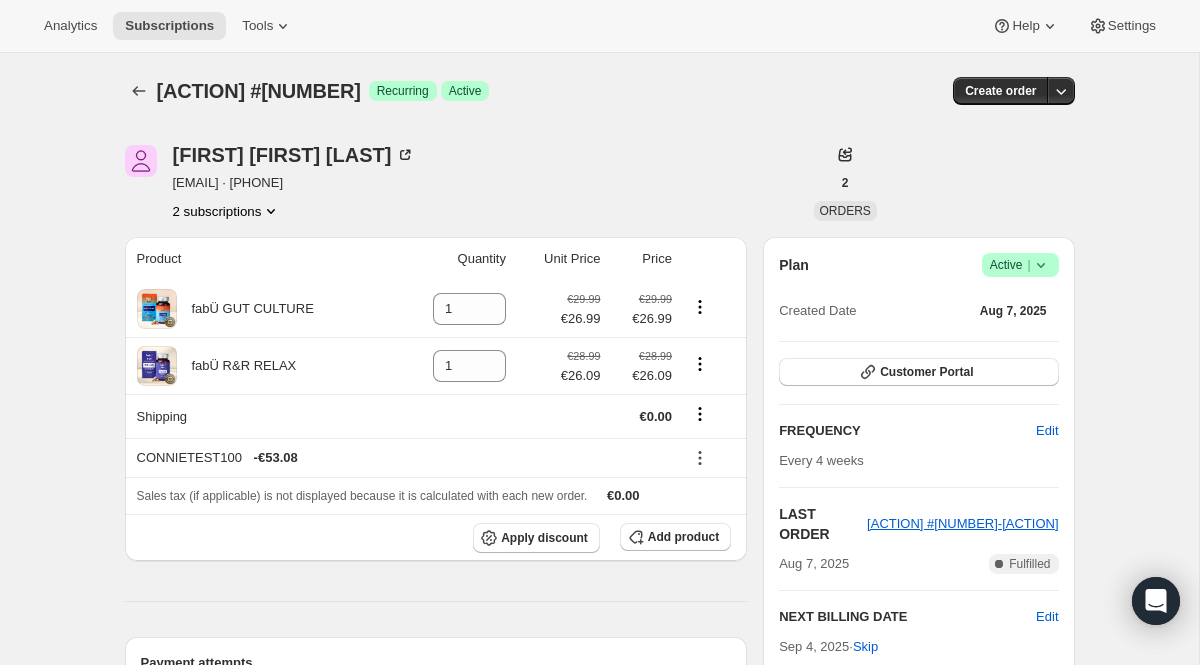 click on "Success Active |" at bounding box center [1020, 265] 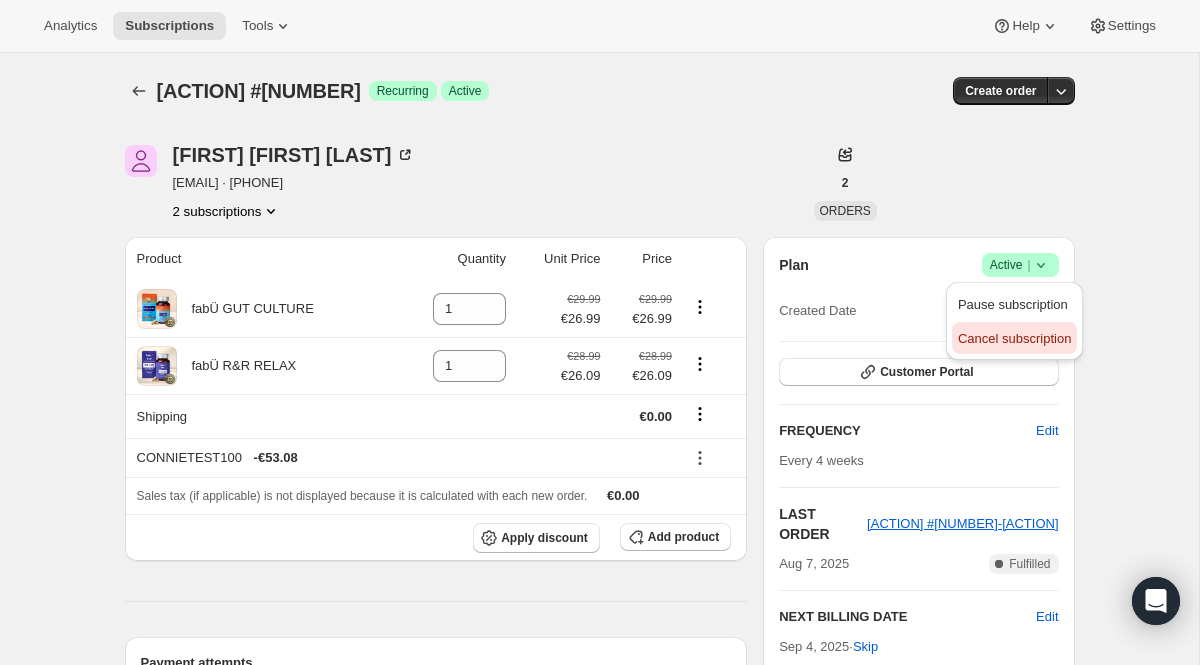 click on "Cancel subscription" at bounding box center [1014, 338] 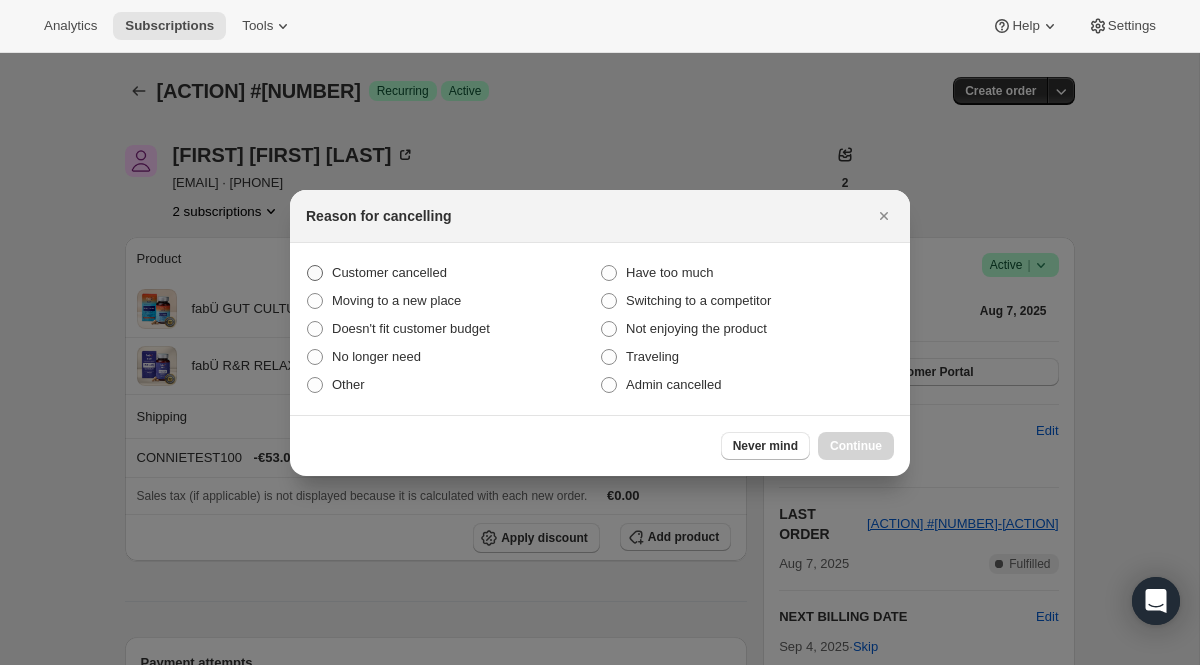 click on "Customer cancelled" at bounding box center (453, 273) 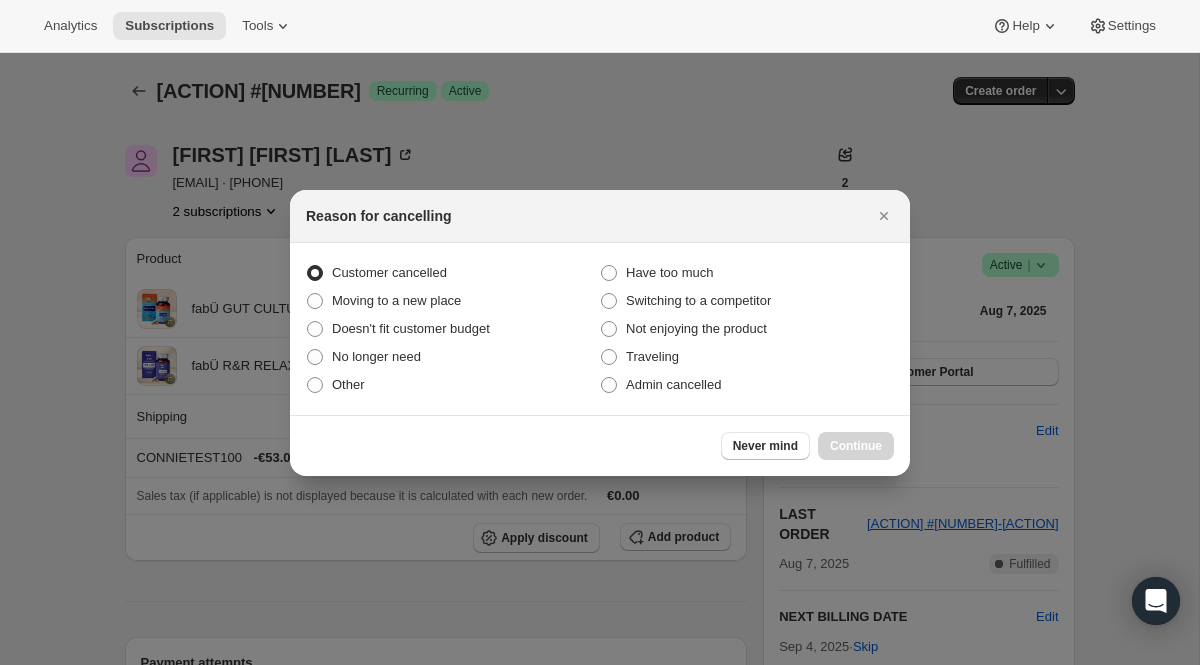radio on "true" 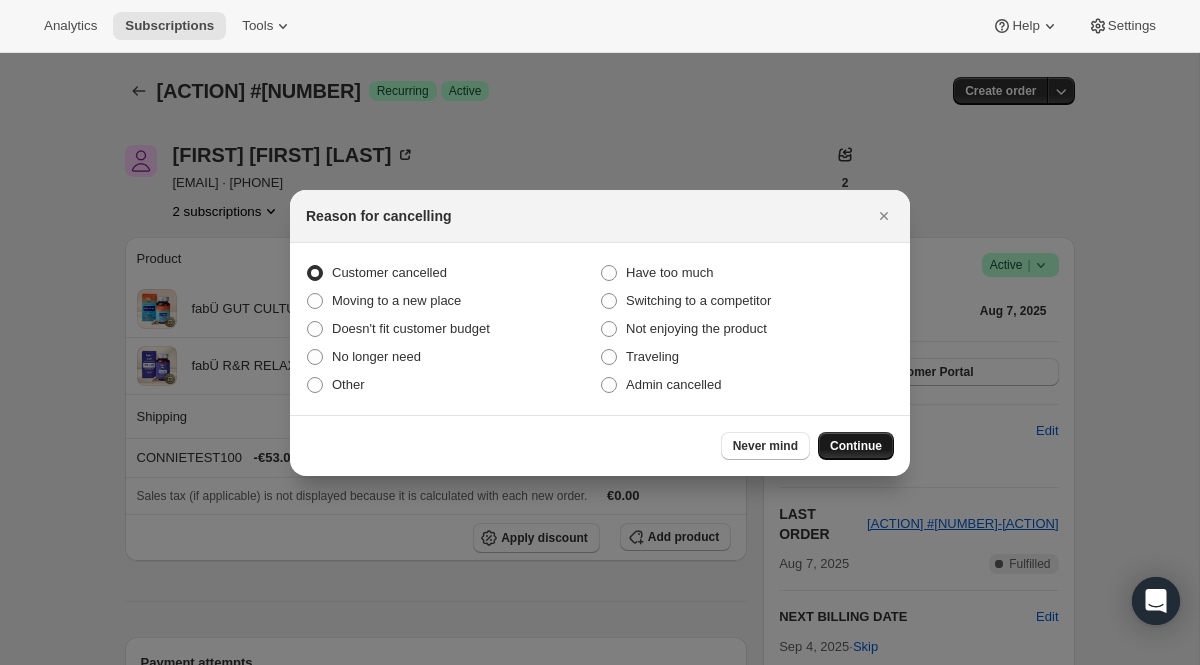 click on "Continue" at bounding box center (856, 446) 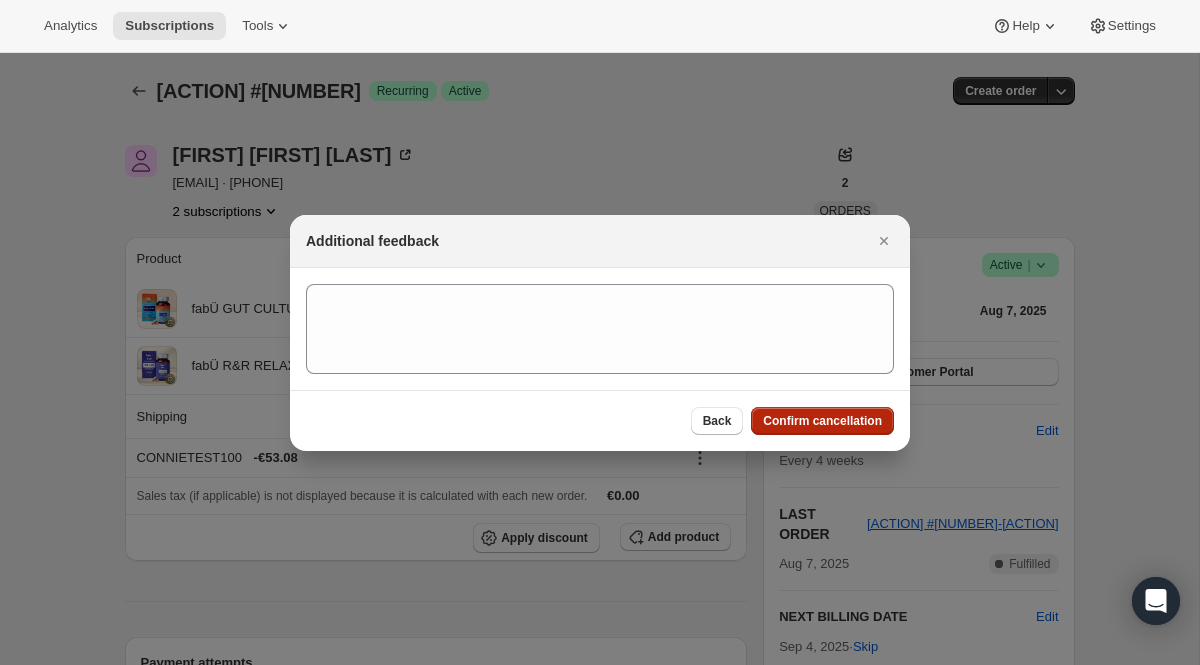 click on "Confirm cancellation" at bounding box center [822, 421] 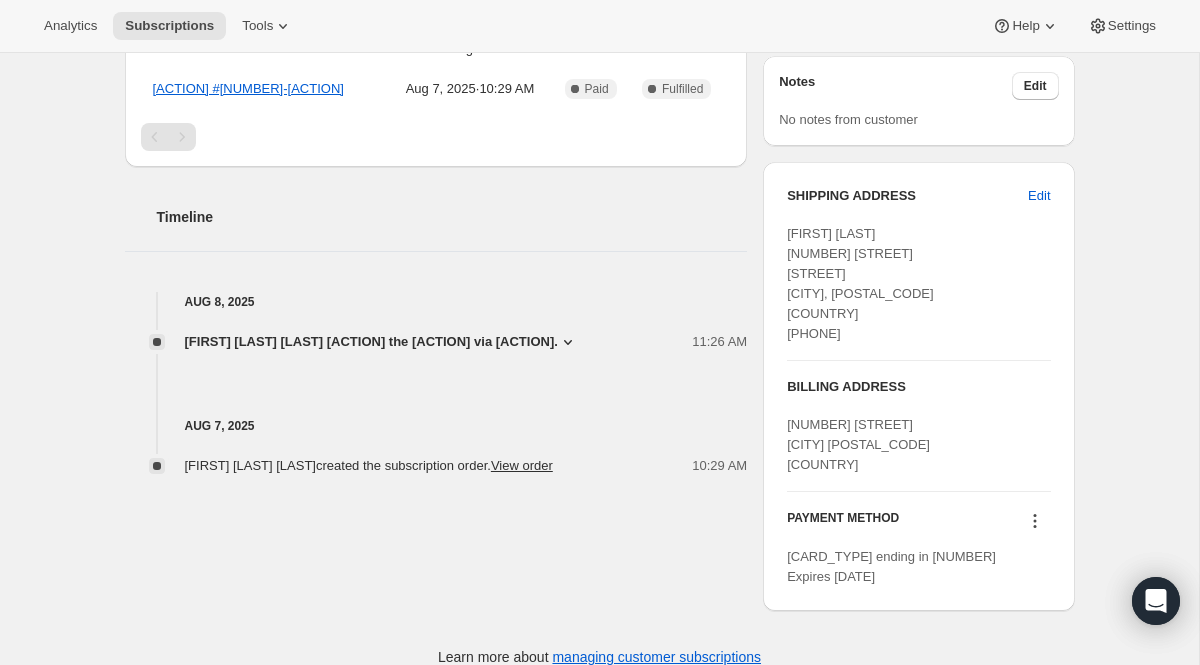 scroll, scrollTop: 0, scrollLeft: 0, axis: both 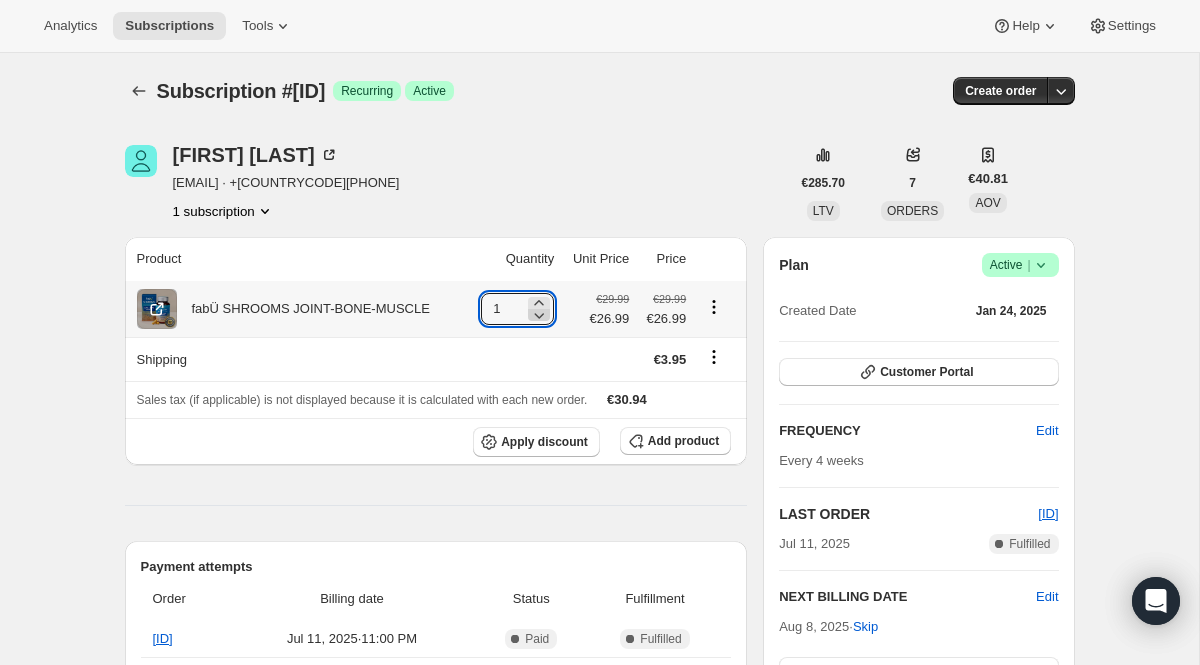 click 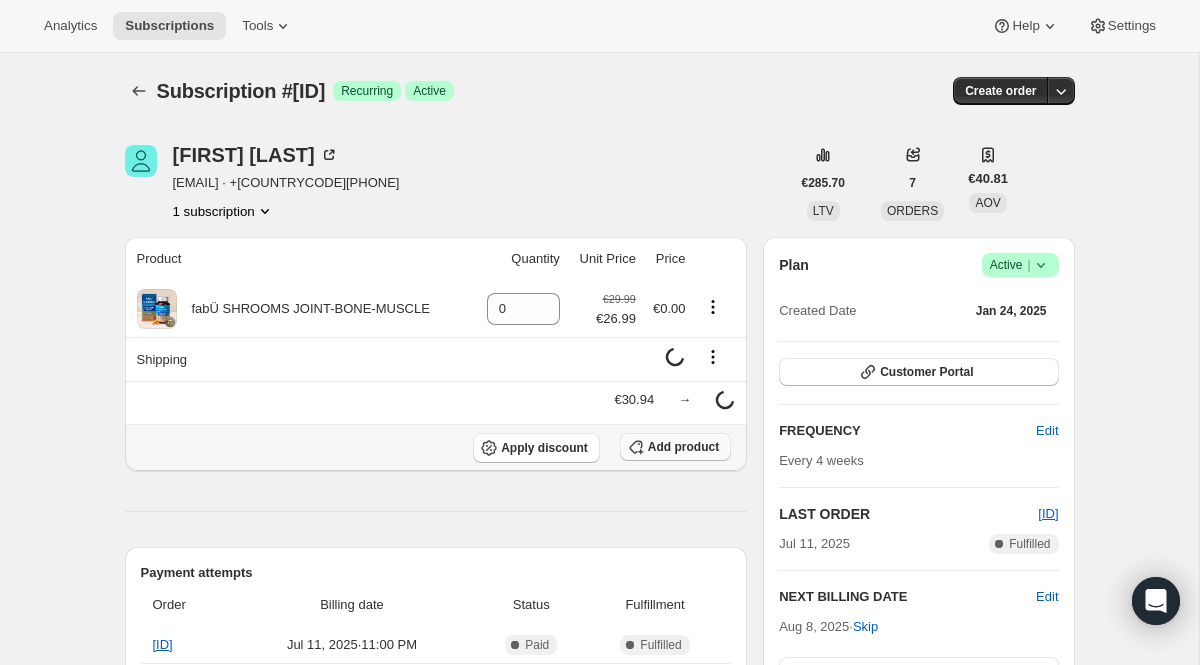 click 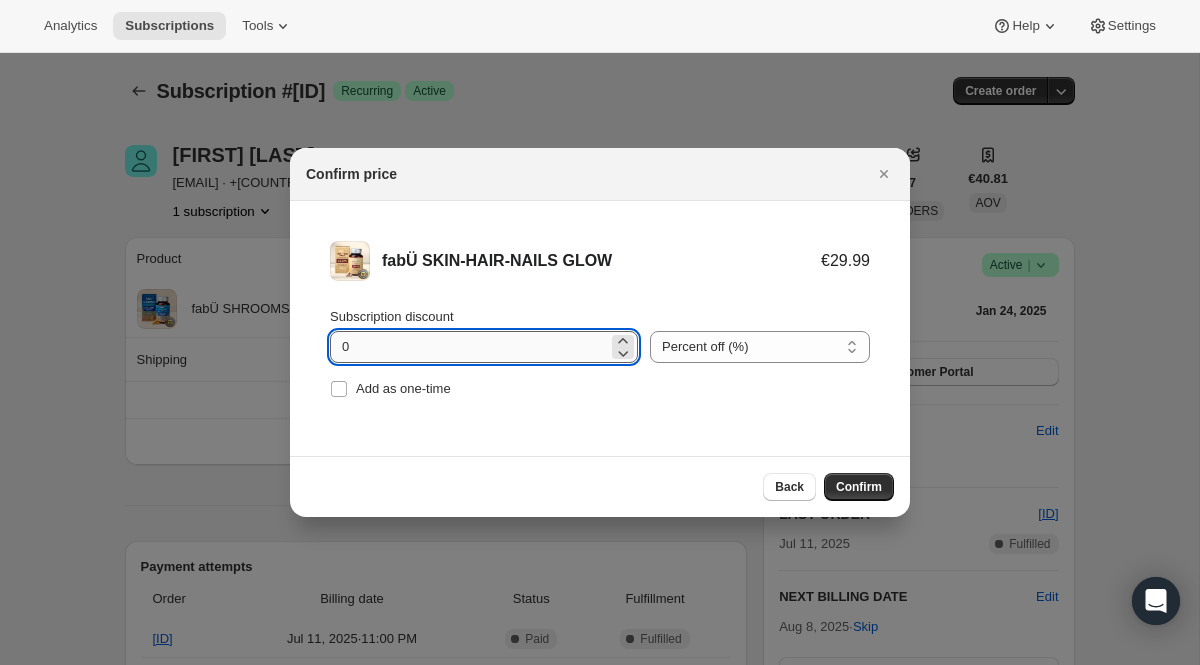 click on "0" at bounding box center [469, 347] 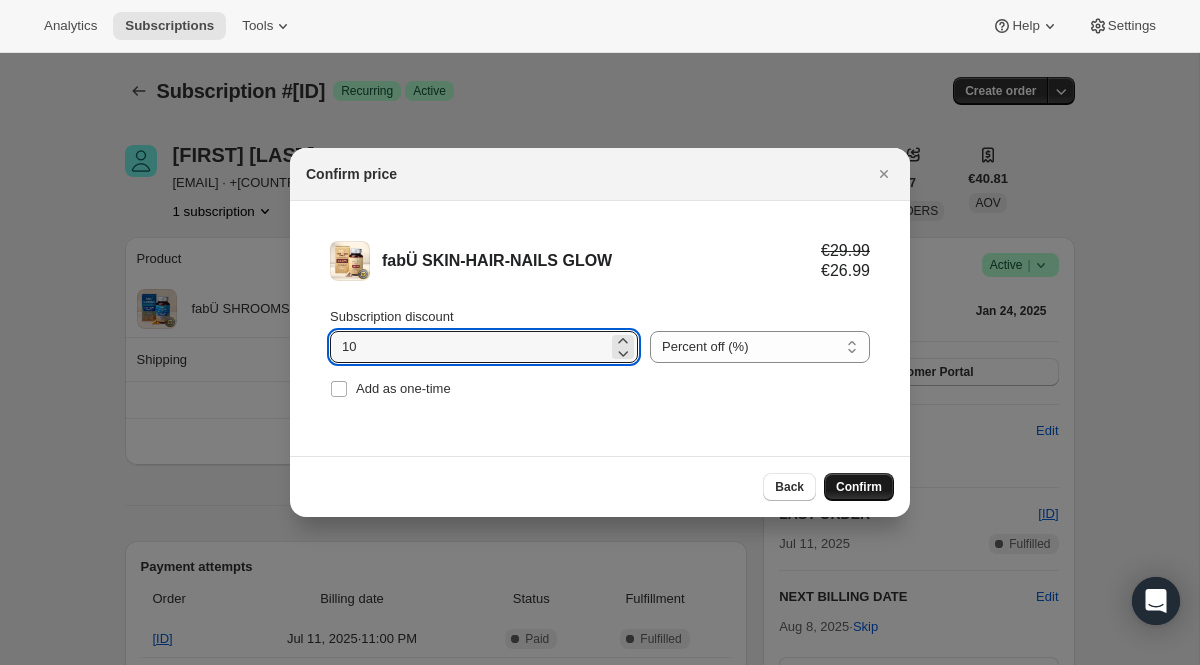 type on "10" 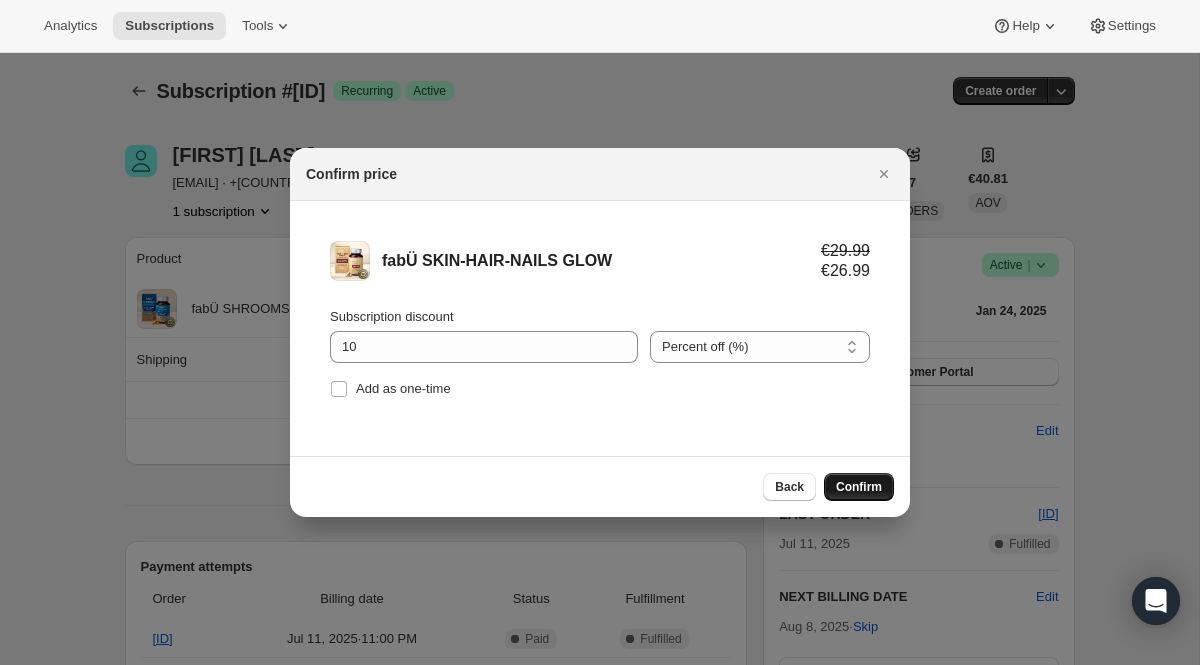 click on "Confirm" at bounding box center [859, 487] 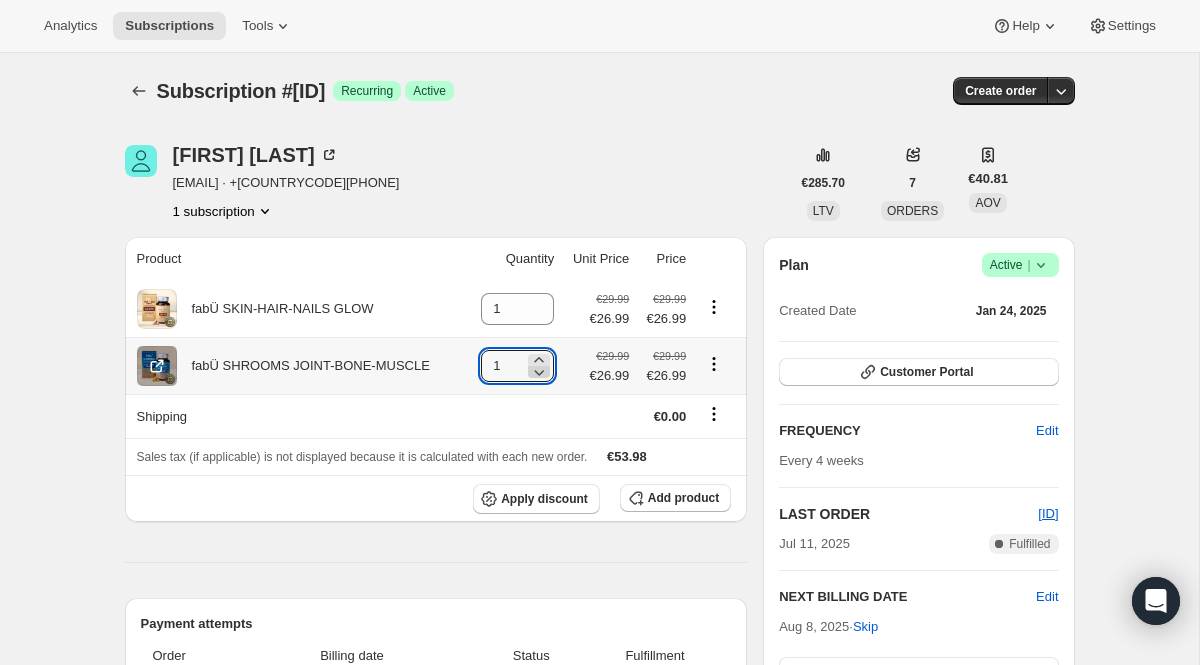 click 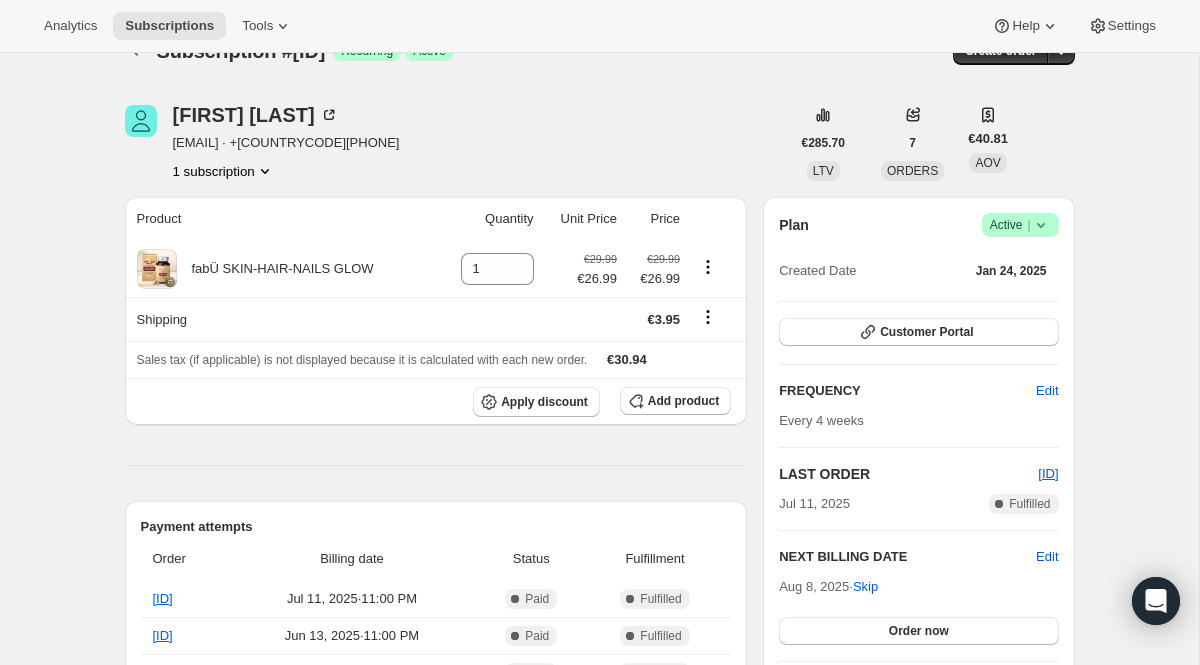 scroll, scrollTop: 0, scrollLeft: 0, axis: both 